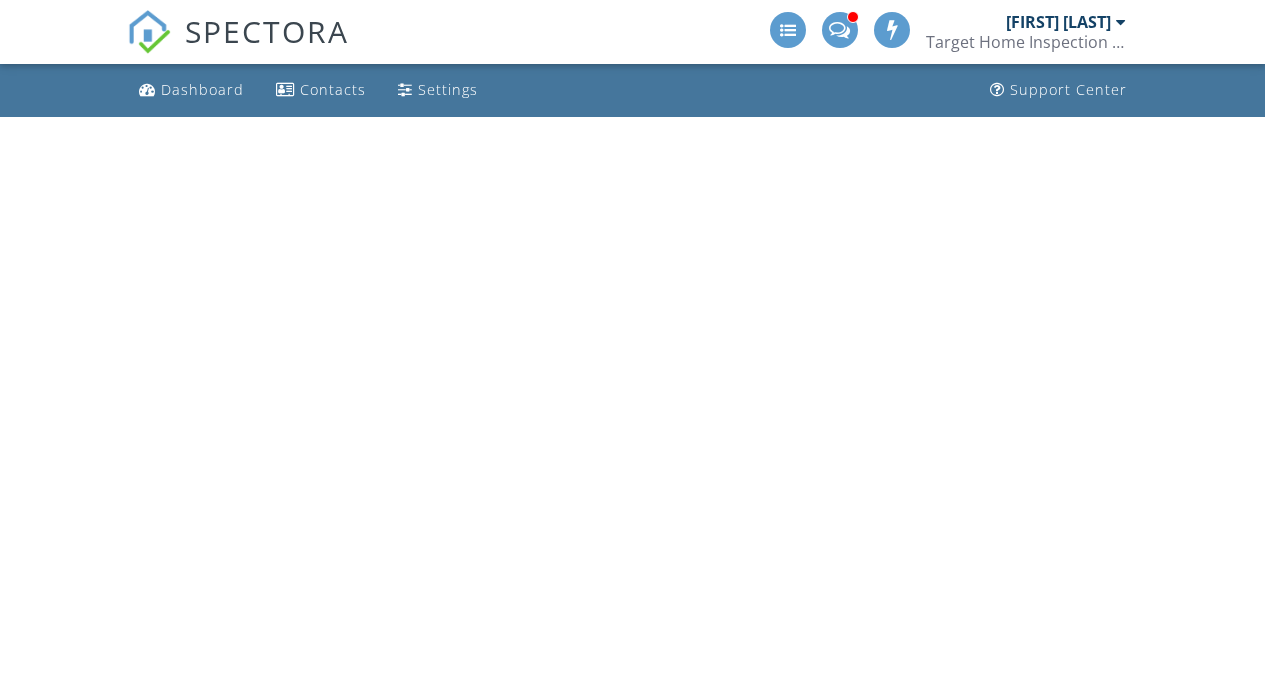 scroll, scrollTop: 0, scrollLeft: 0, axis: both 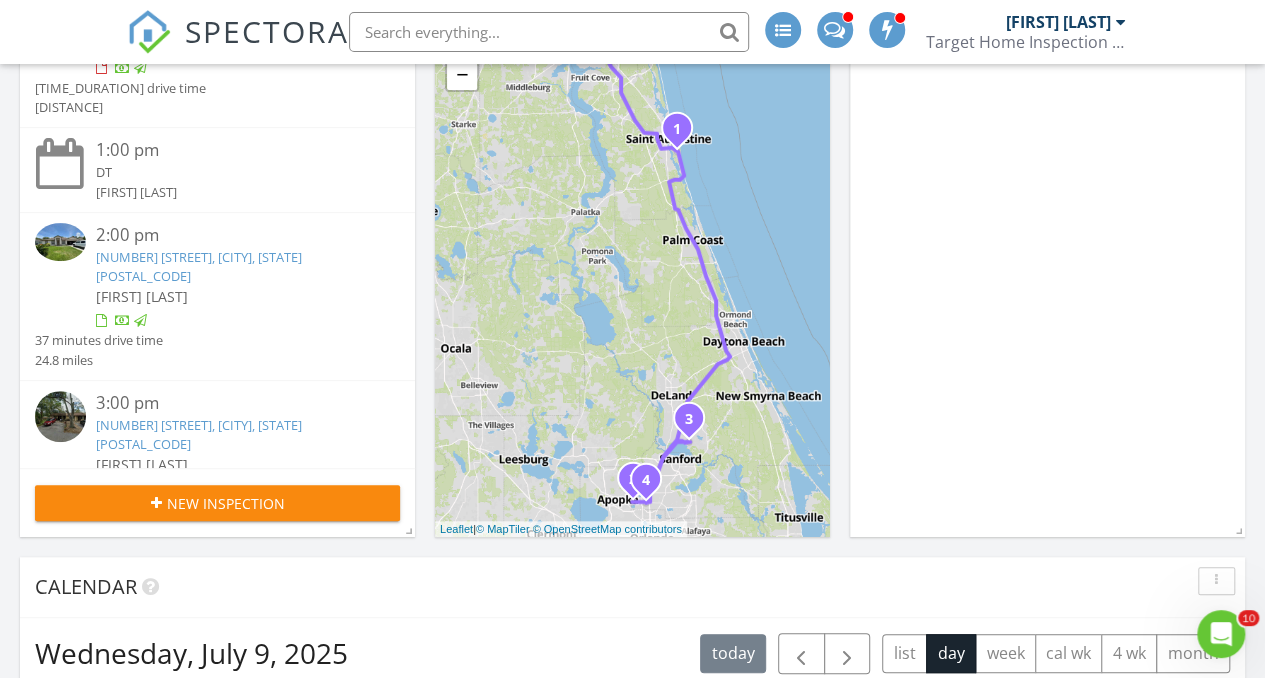 drag, startPoint x: 705, startPoint y: 484, endPoint x: 717, endPoint y: 457, distance: 29.546574 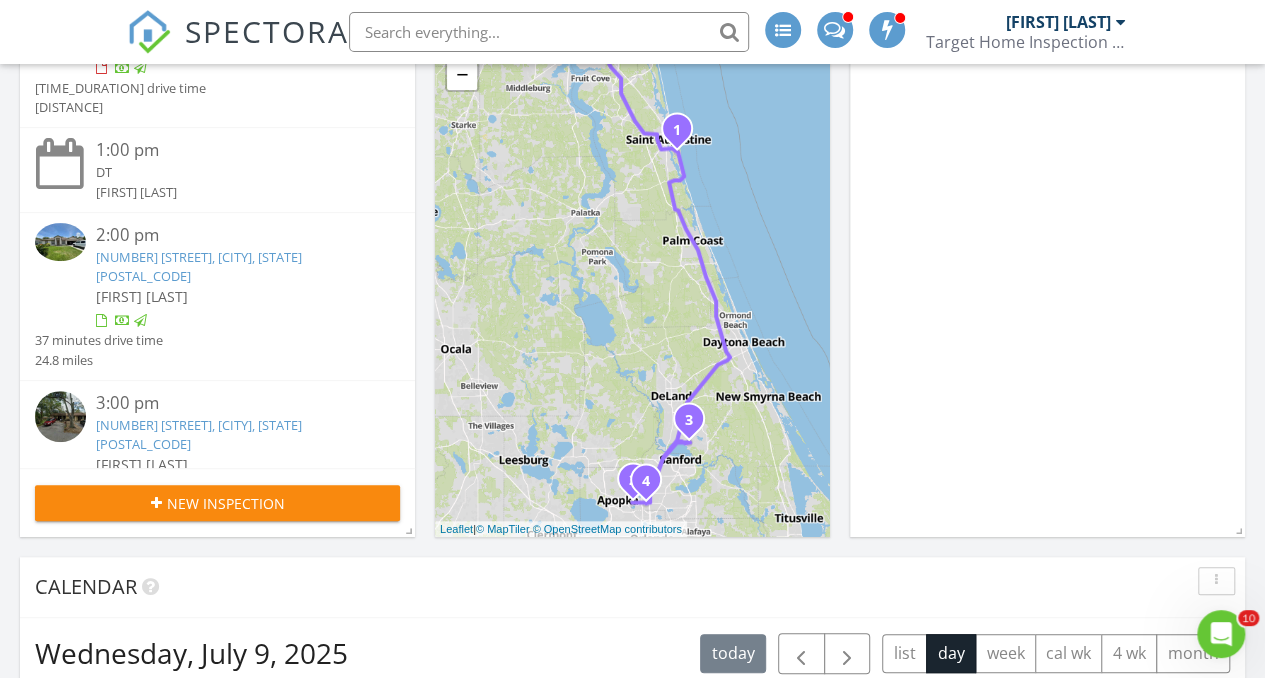 click on "Today                   9:00 am
504 Peninsula Ct, St. Augustine, FL 32080
Luis Ruiz
1 hours and 2 minutes drive time   42.1 miles           10:00 am
DT
Luis Ruiz
12:00 pm
3028 Orleans Way, Apopka, FL 32703
Luis Ruiz
2 hours and 6 minutes drive time   100.2 miles           1:00 pm
DT
Luis Ruiz
2:00 pm
1351 Broken Pine Rd, Deltona, FL 32725
Luis Ruiz
37 minutes drive time   24.8 miles       3:00 pm
500 Derby Dr, Altamonte Springs, FL 32714
Luis Ruiz
31 minutes drive time   21.5 miles       New Inspection           Map               1 2 3 4 + − 200 m" at bounding box center [632, 747] 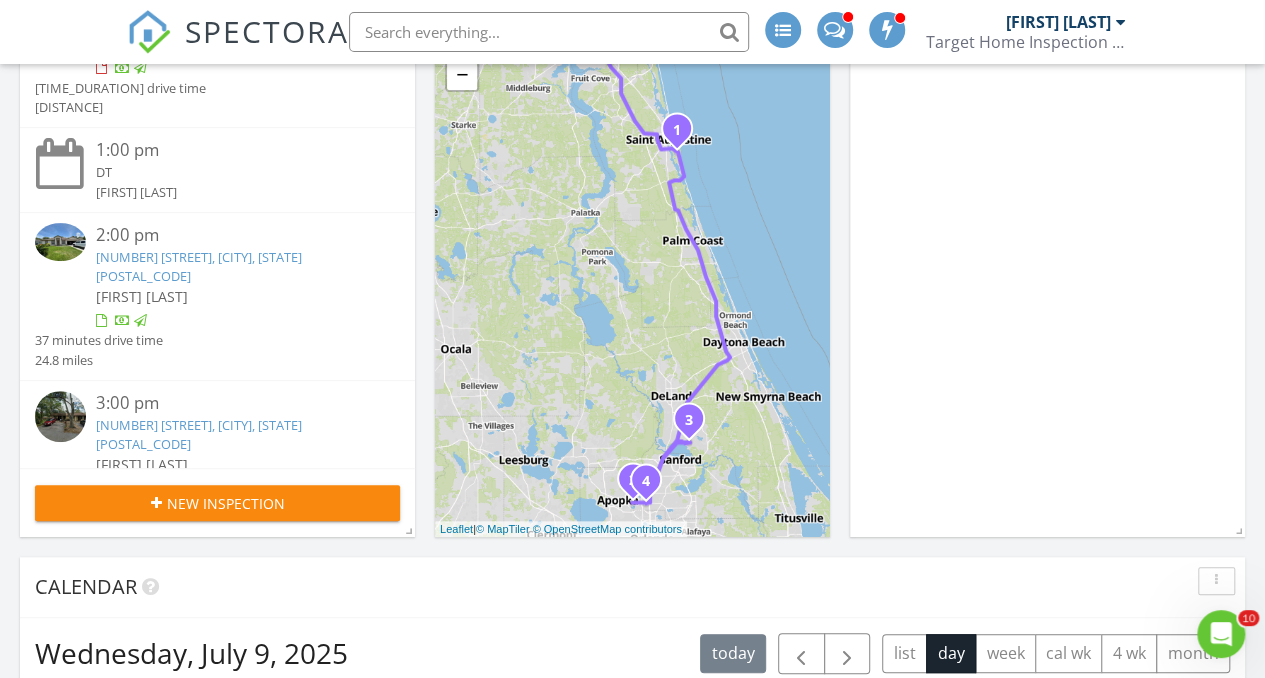 click at bounding box center [549, 32] 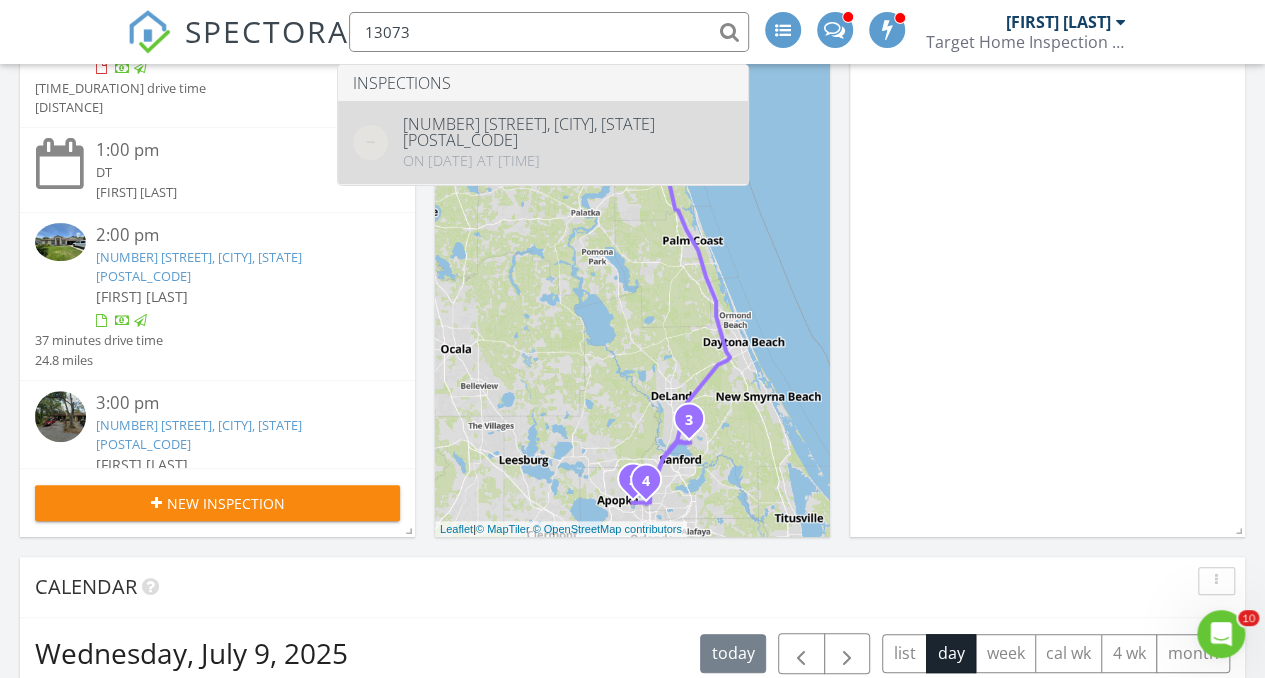type on "13073" 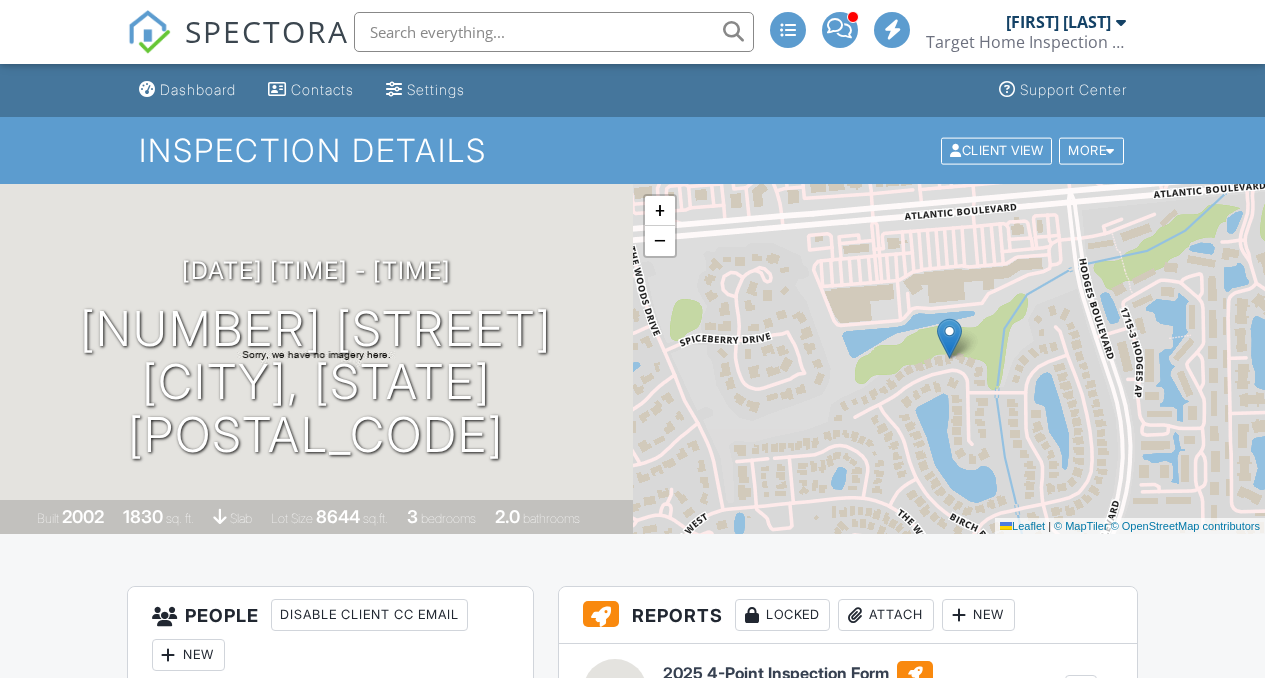 scroll, scrollTop: 0, scrollLeft: 0, axis: both 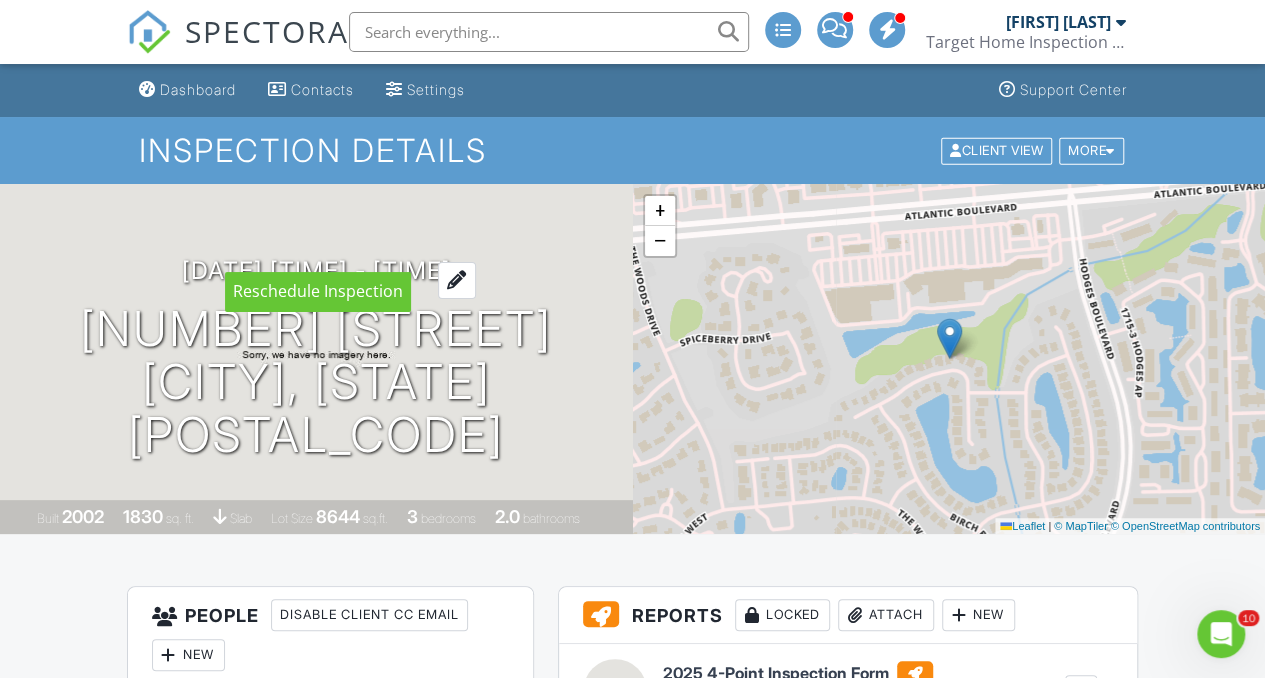 click at bounding box center (457, 280) 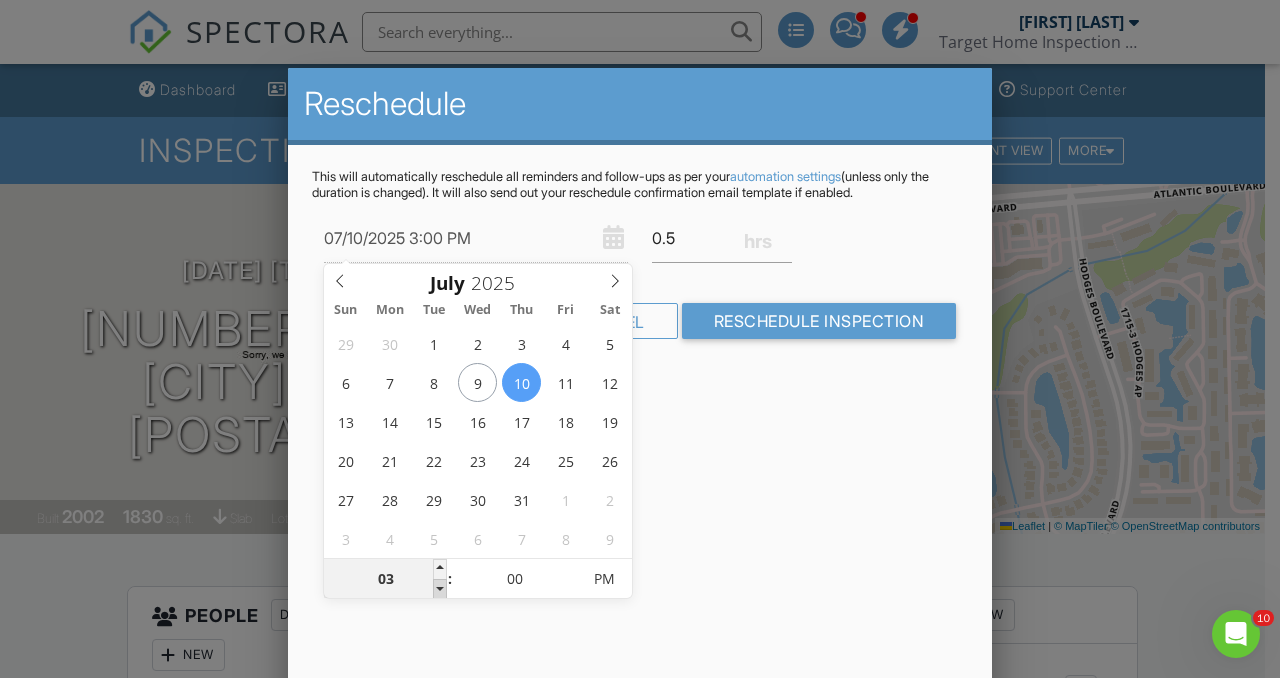 click at bounding box center (440, 589) 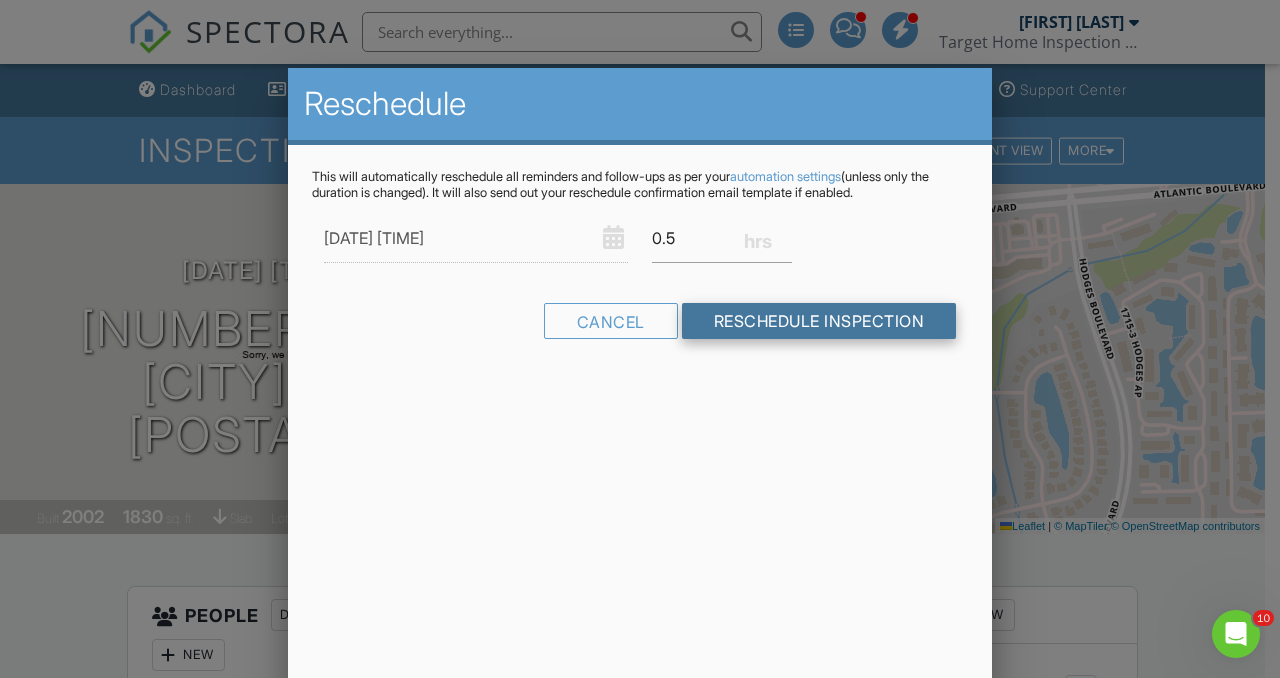 click on "Reschedule Inspection" at bounding box center (819, 321) 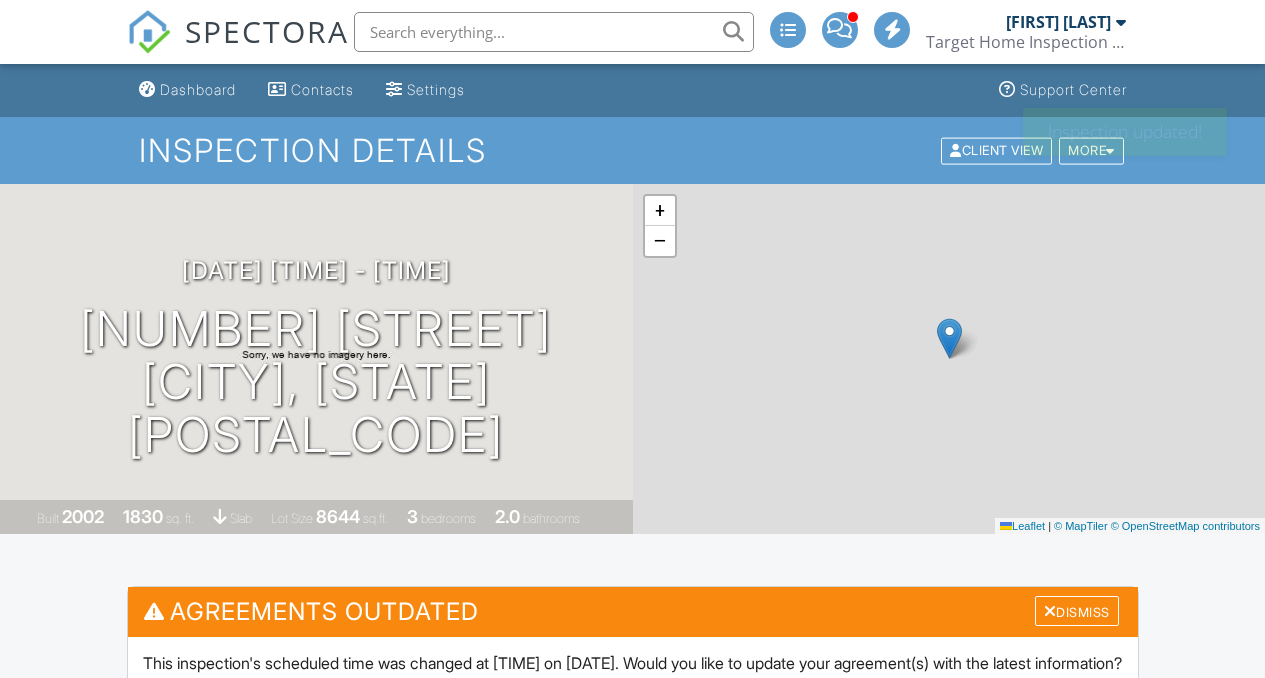 scroll, scrollTop: 0, scrollLeft: 0, axis: both 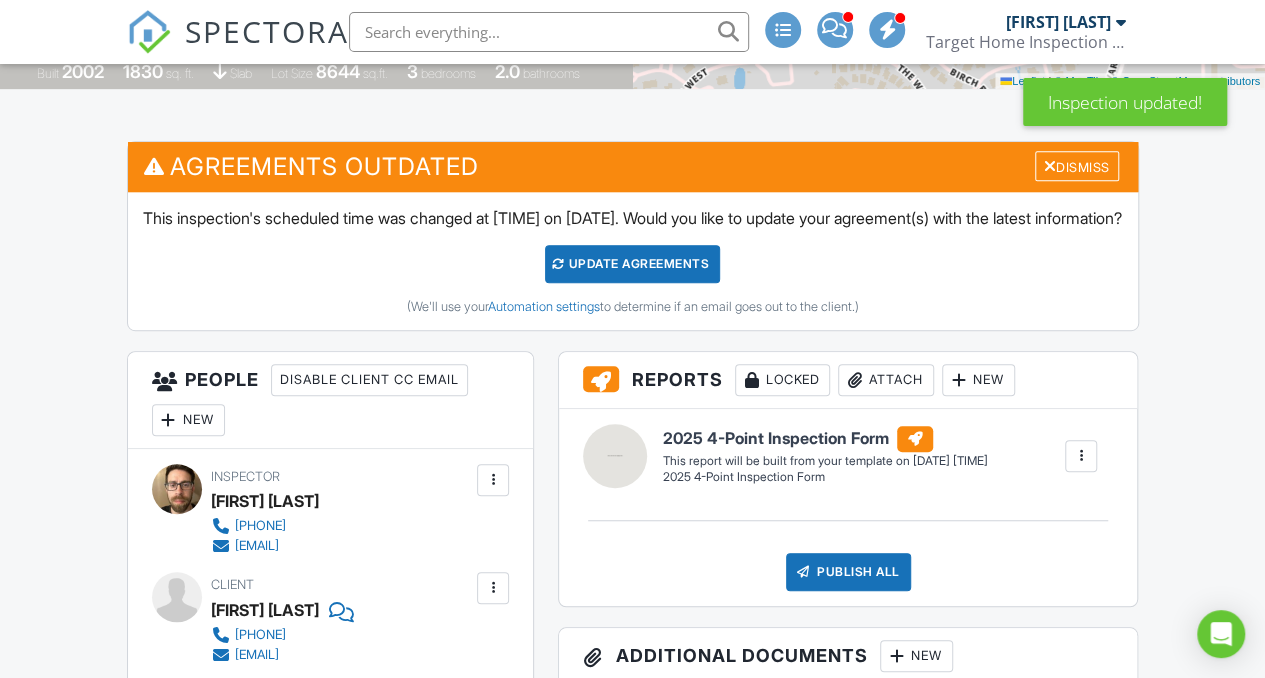 click on "Update Agreements" at bounding box center (632, 264) 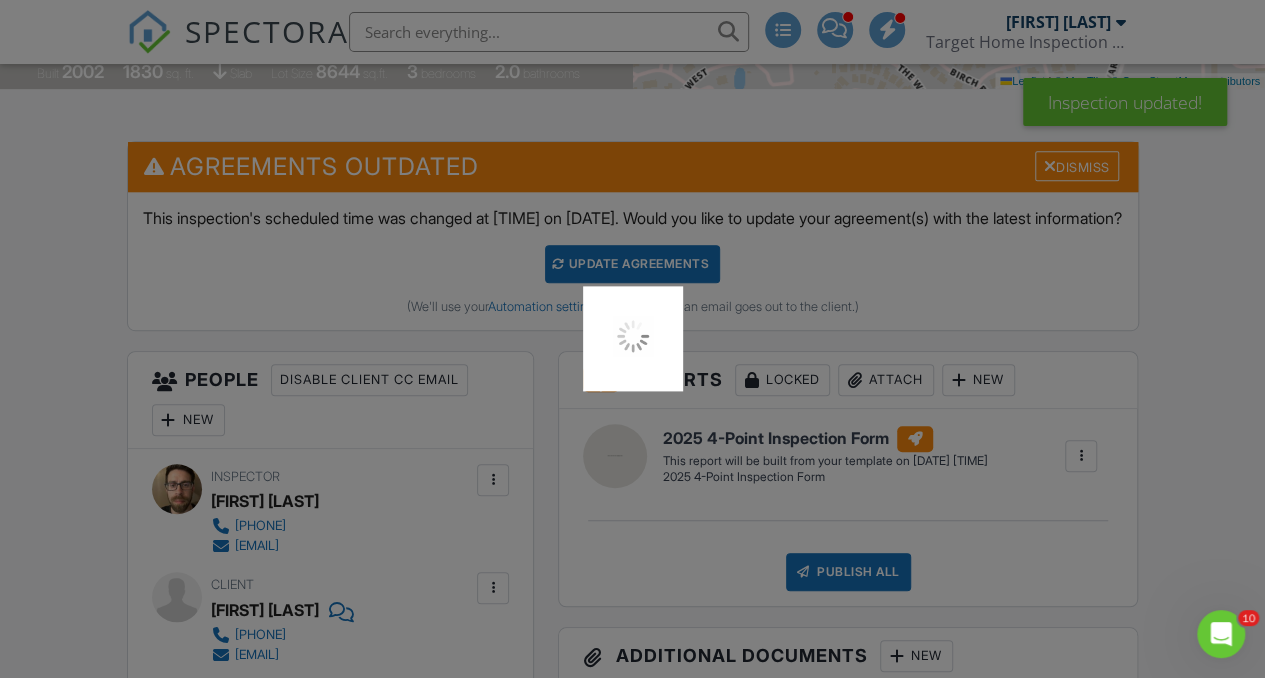 scroll, scrollTop: 0, scrollLeft: 0, axis: both 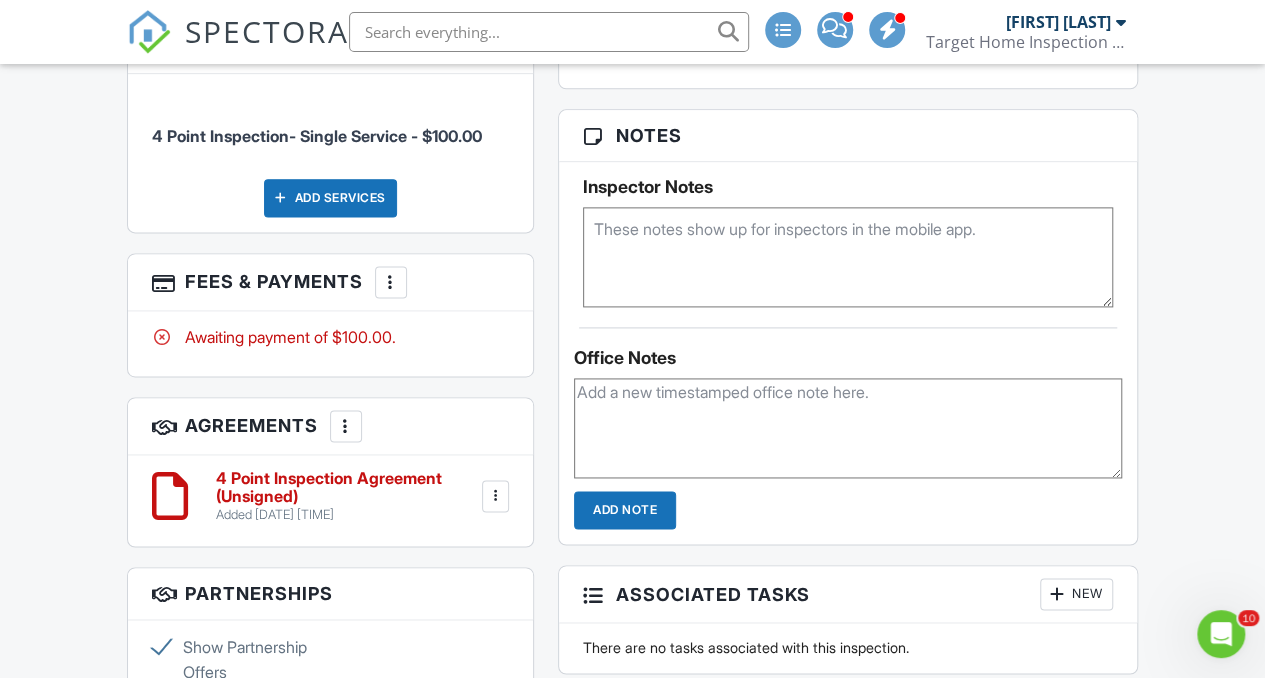 click at bounding box center [848, 428] 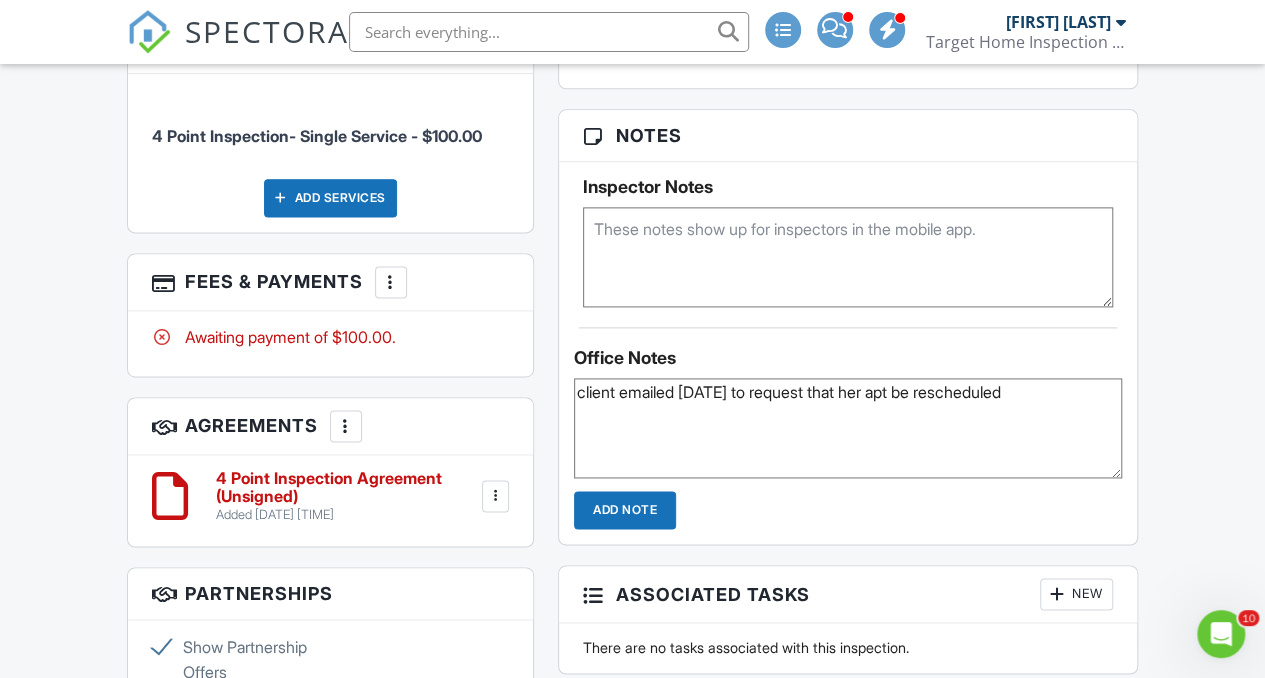 drag, startPoint x: 604, startPoint y: 398, endPoint x: 694, endPoint y: 435, distance: 97.308784 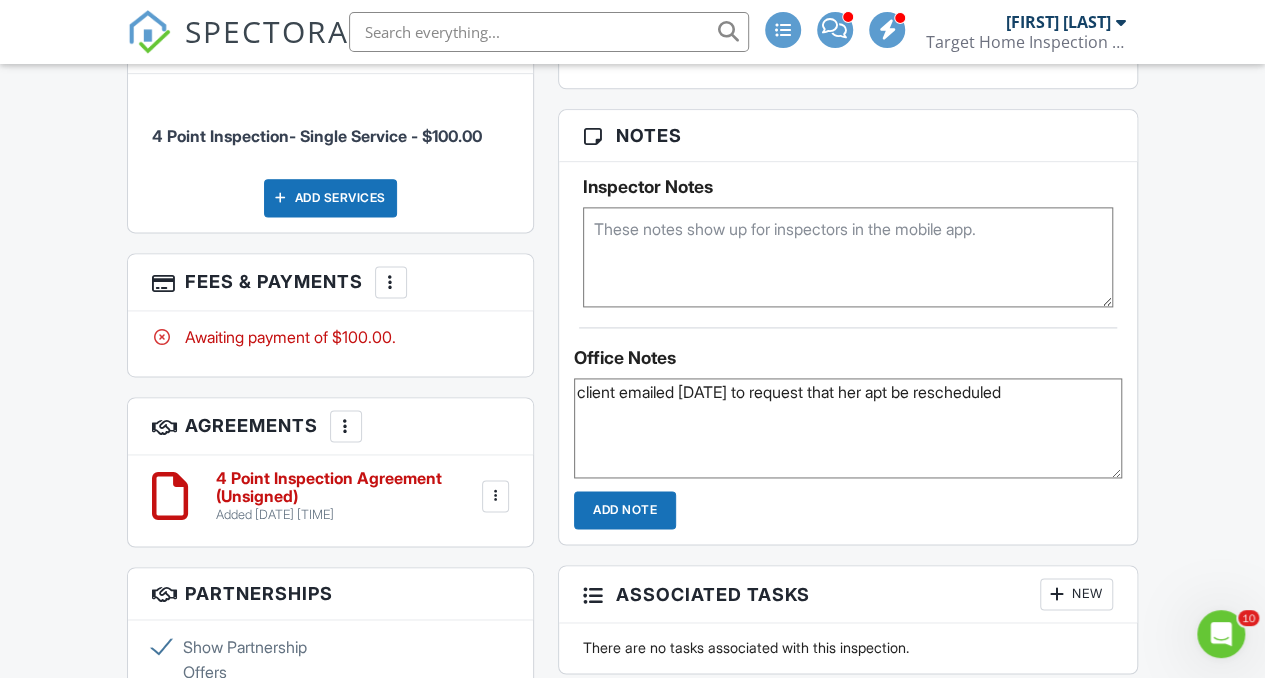 click on "client emailed [DATE] to request that her apt be rescheduled" at bounding box center [848, 428] 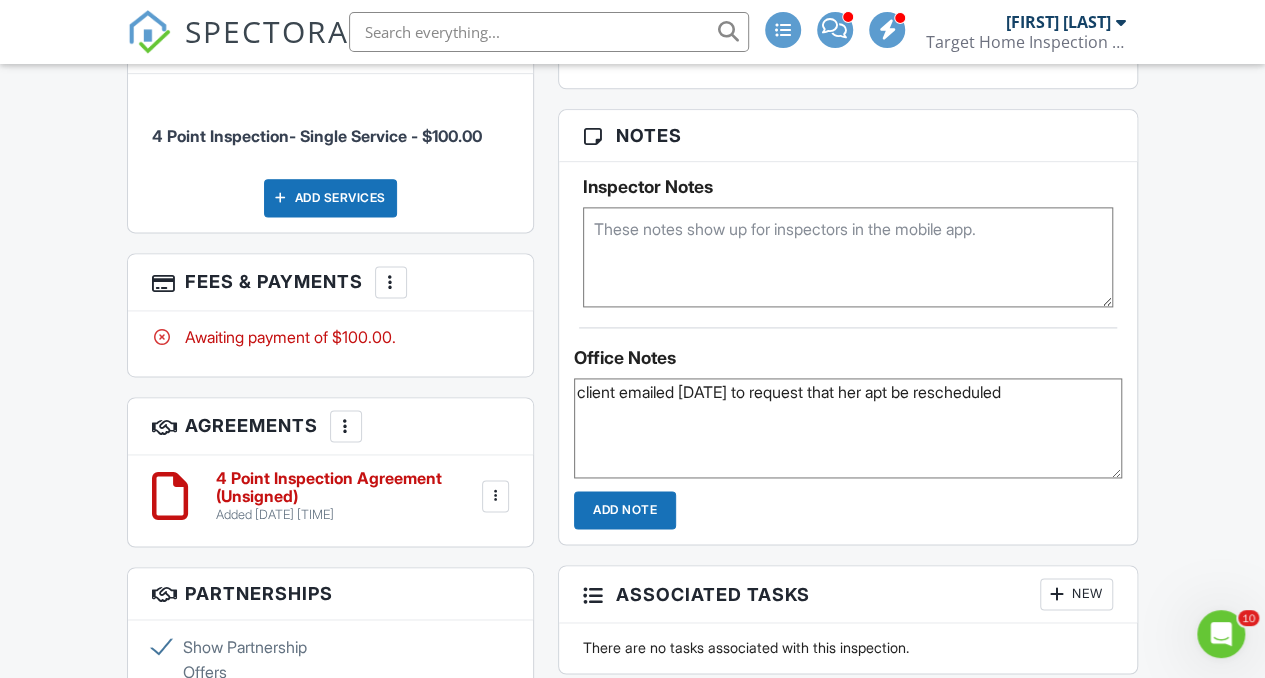 drag, startPoint x: 600, startPoint y: 386, endPoint x: 766, endPoint y: 456, distance: 180.15549 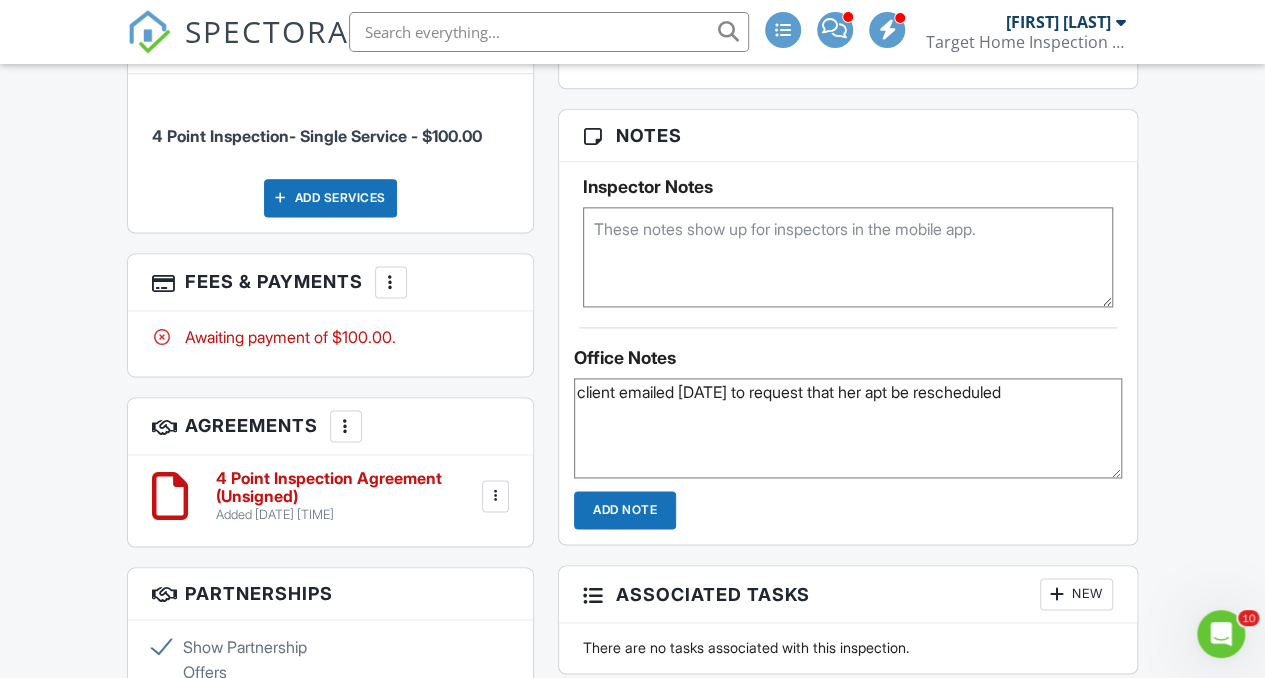 click on "client emailed [DATE] to request that her apt be rescheduled" at bounding box center [848, 428] 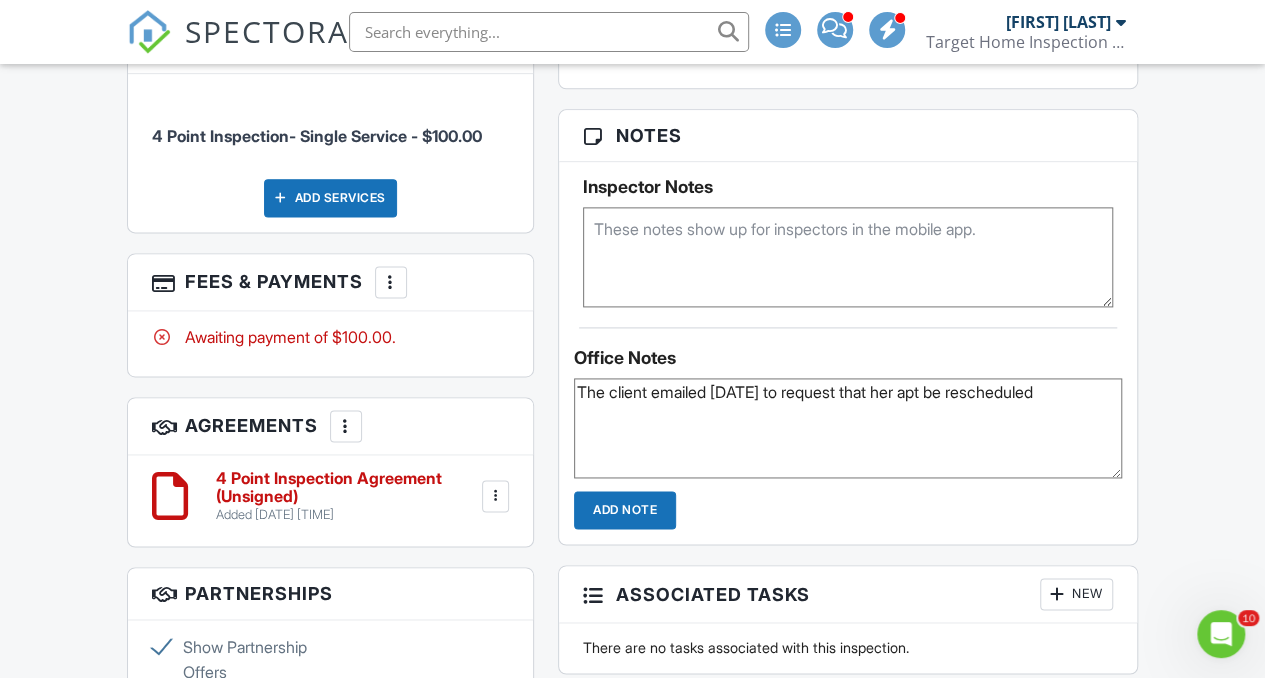 click on "The client emailed 7/8/2025 to request that her apt be rescheduled" at bounding box center [848, 428] 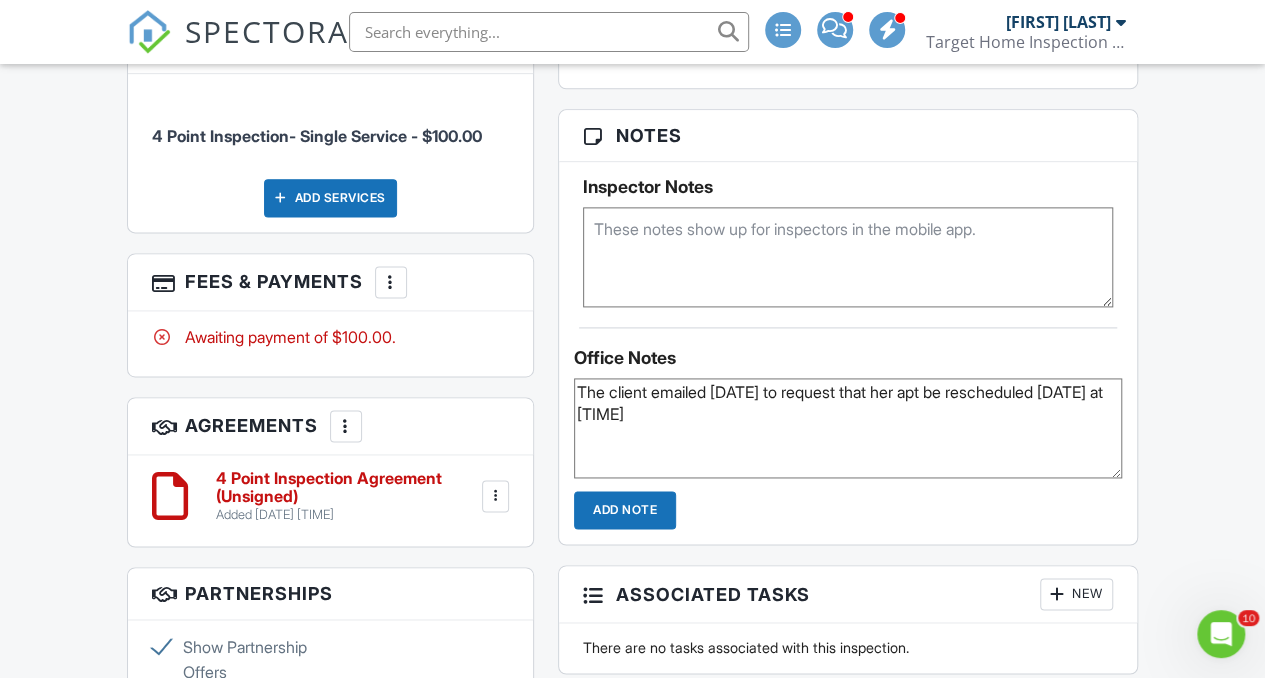 type on "The client emailed 7/8/2025 to request that her apt be rescheduled 7/18/2025 at 3pm" 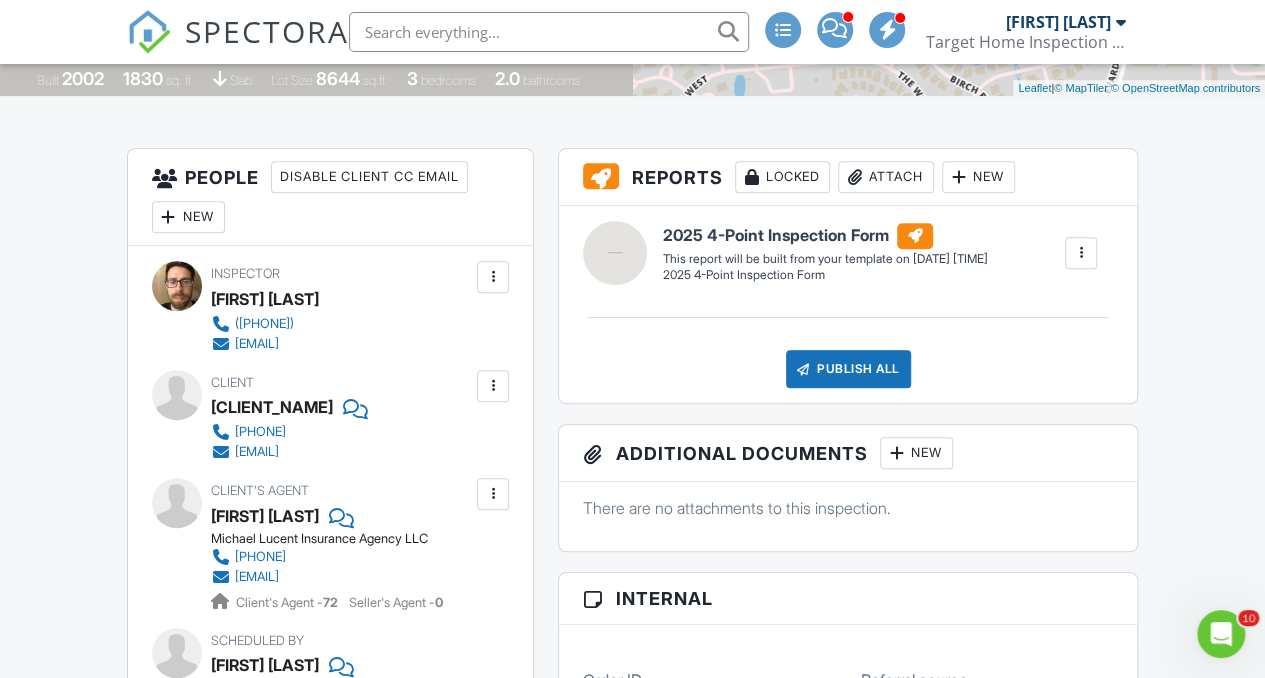 scroll, scrollTop: 5, scrollLeft: 0, axis: vertical 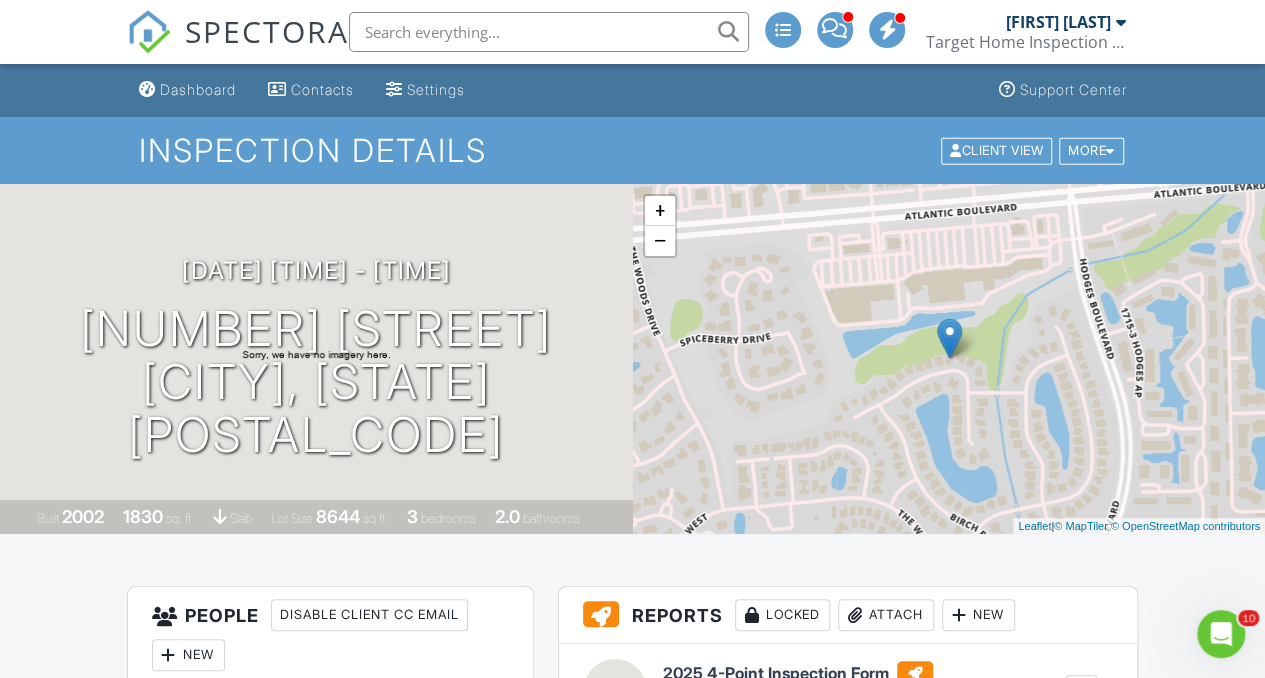 click at bounding box center (549, 32) 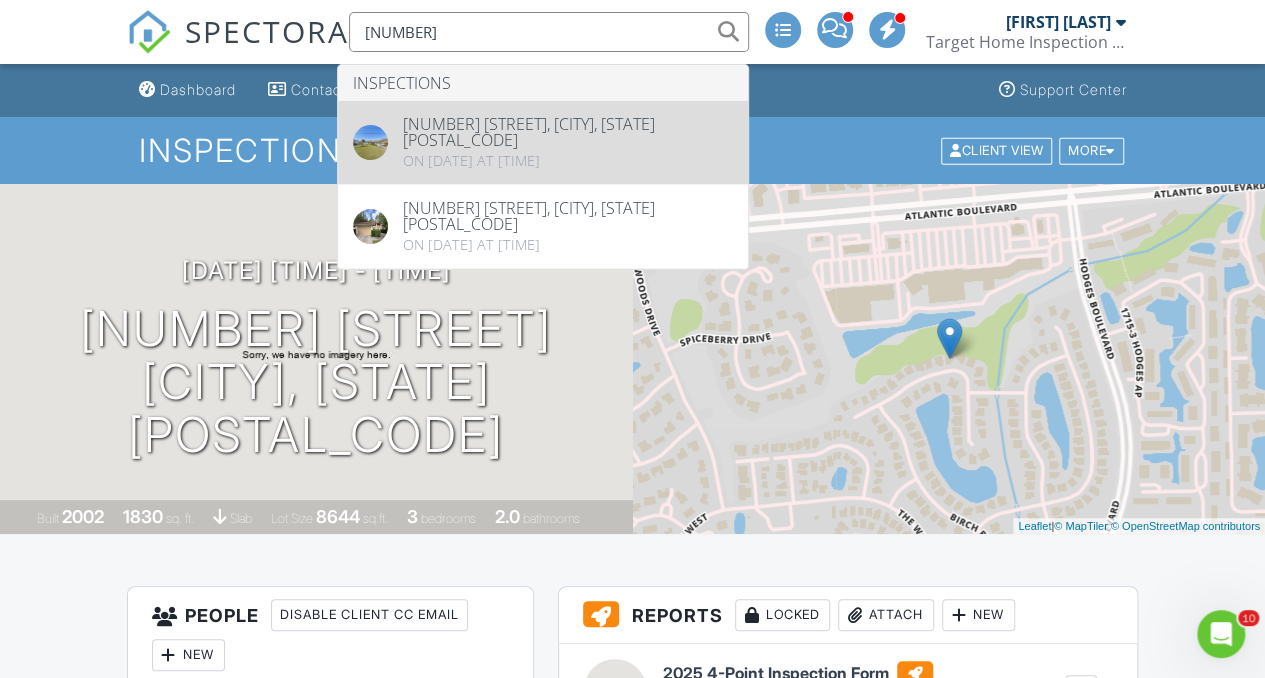 type on "9658" 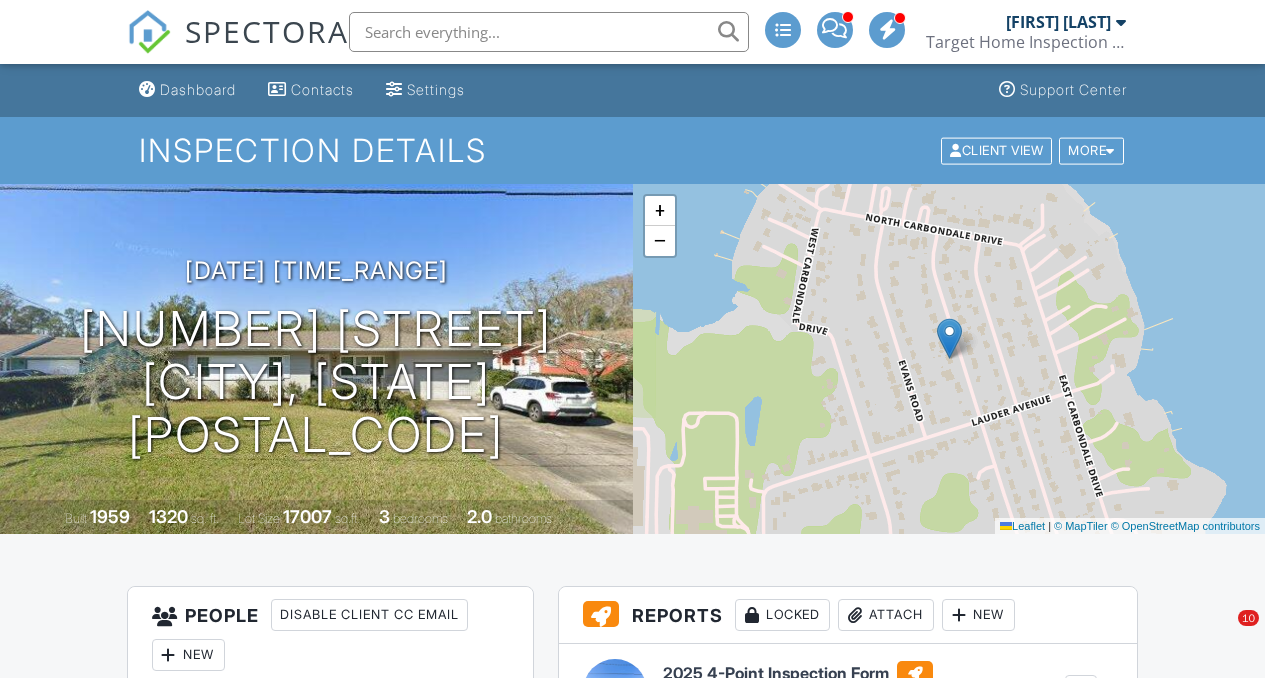 scroll, scrollTop: 0, scrollLeft: 0, axis: both 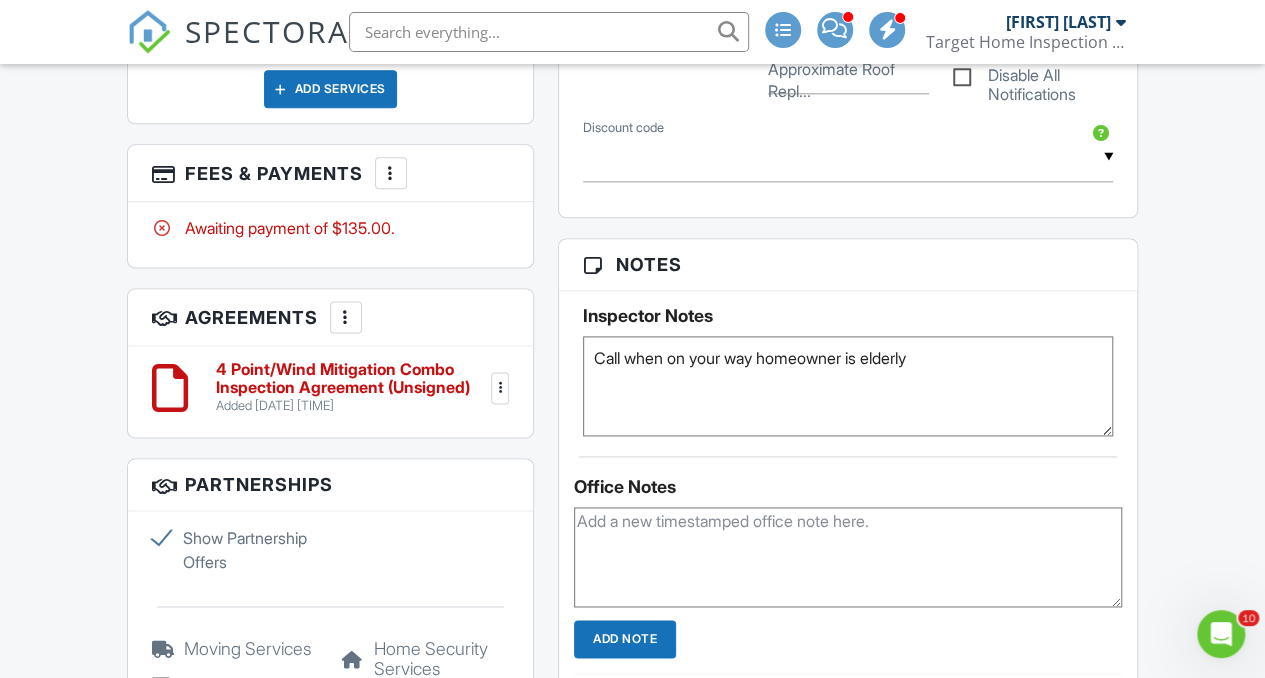 click on "Call when on your way homeowner is elderly" at bounding box center (848, 386) 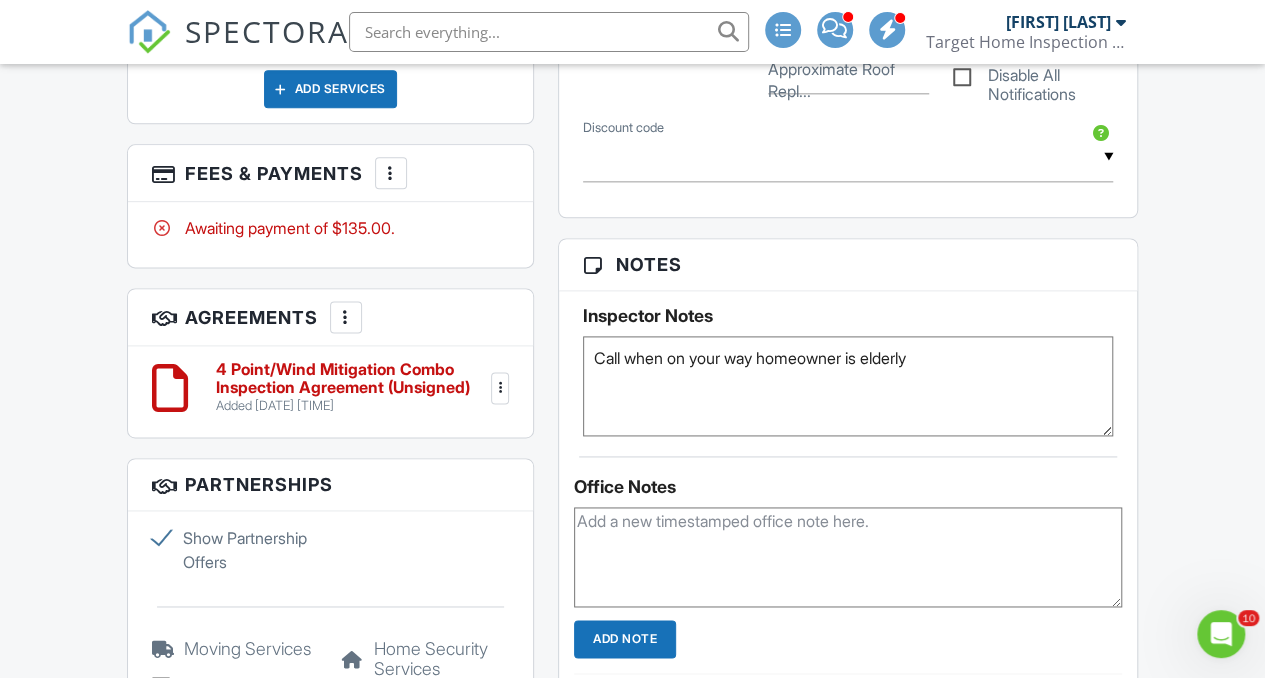 click on "Call when on your way homeowner is elderly" at bounding box center (848, 386) 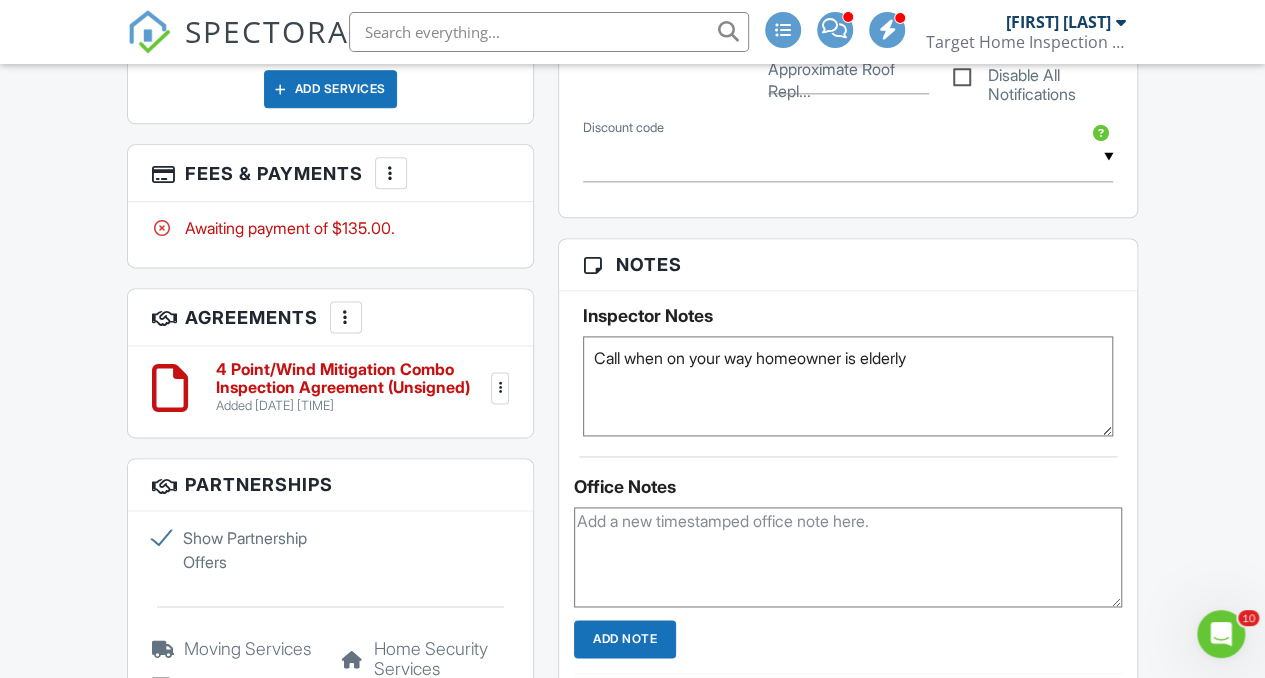 paste on "R-15-731711.000" 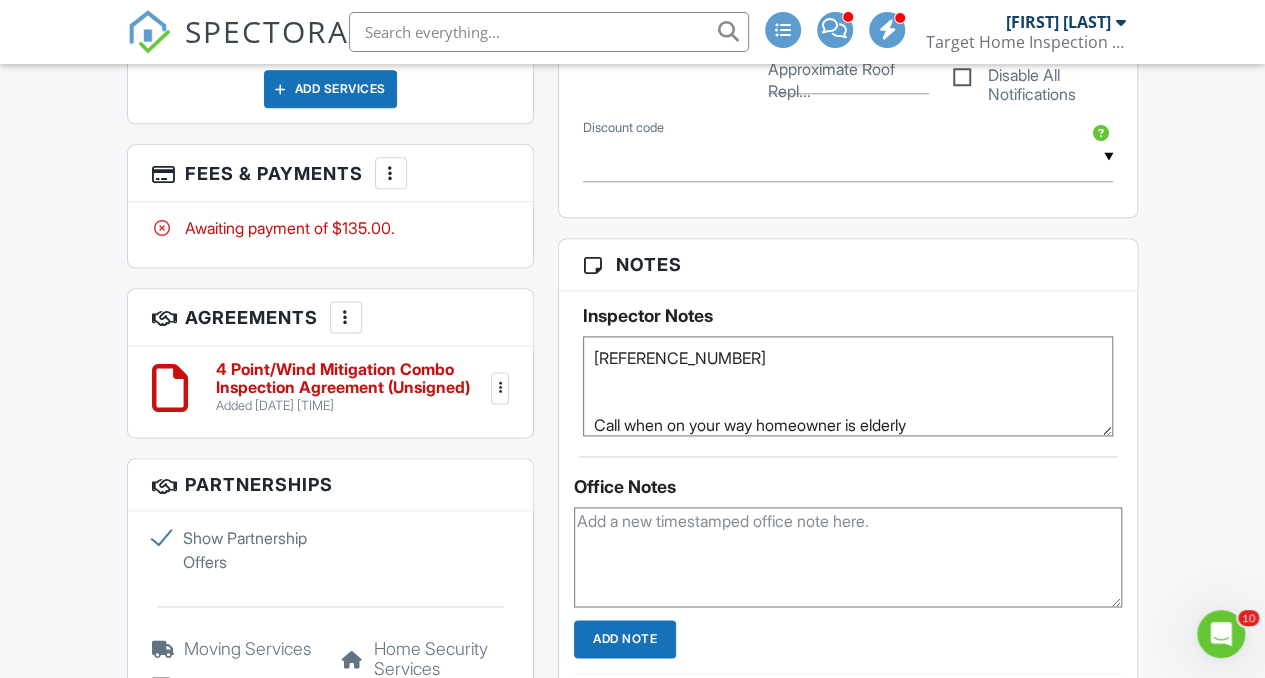 paste on "9/30/15" 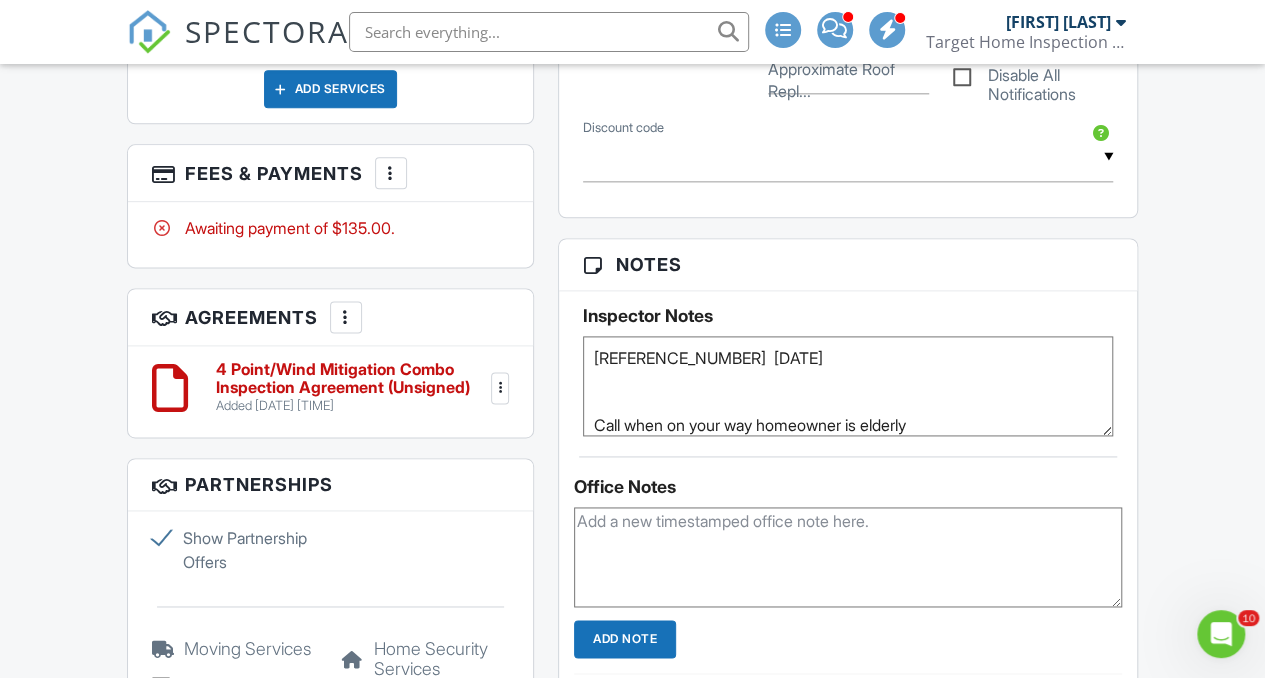 click on "Call when on your way homeowner is elderly" at bounding box center [848, 386] 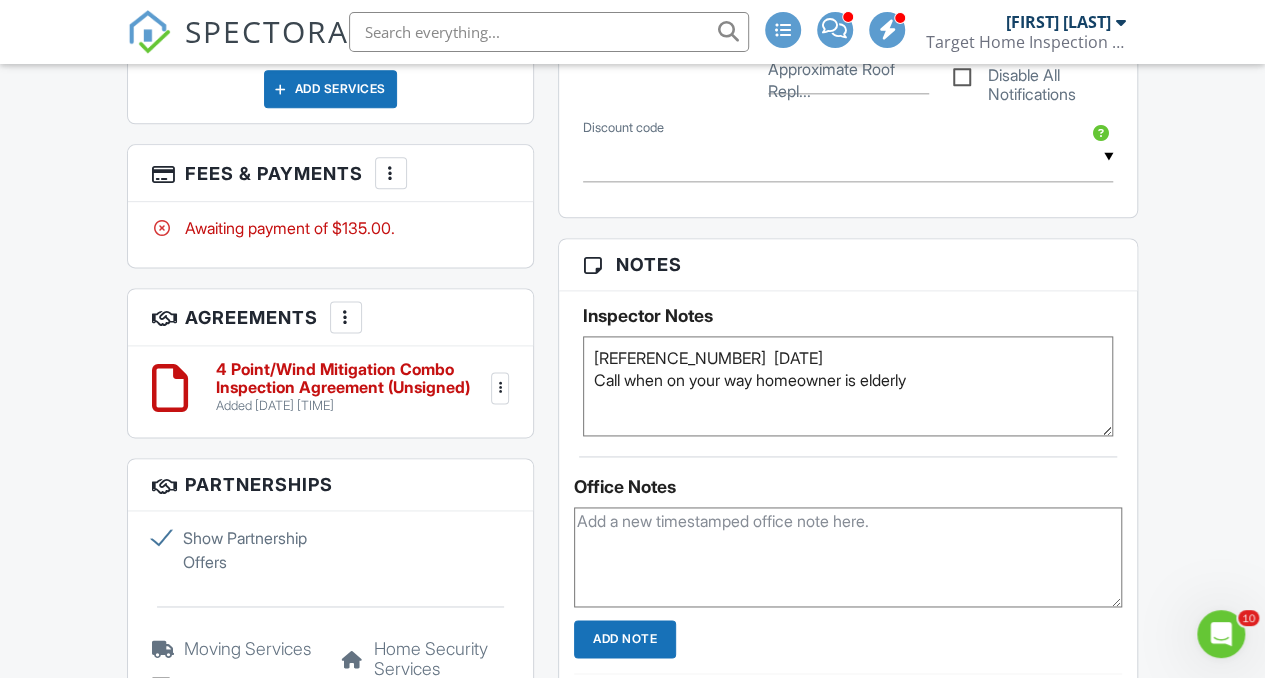 type on "R-15-731711.000  9/30/15
Call when on your way homeowner is elderly" 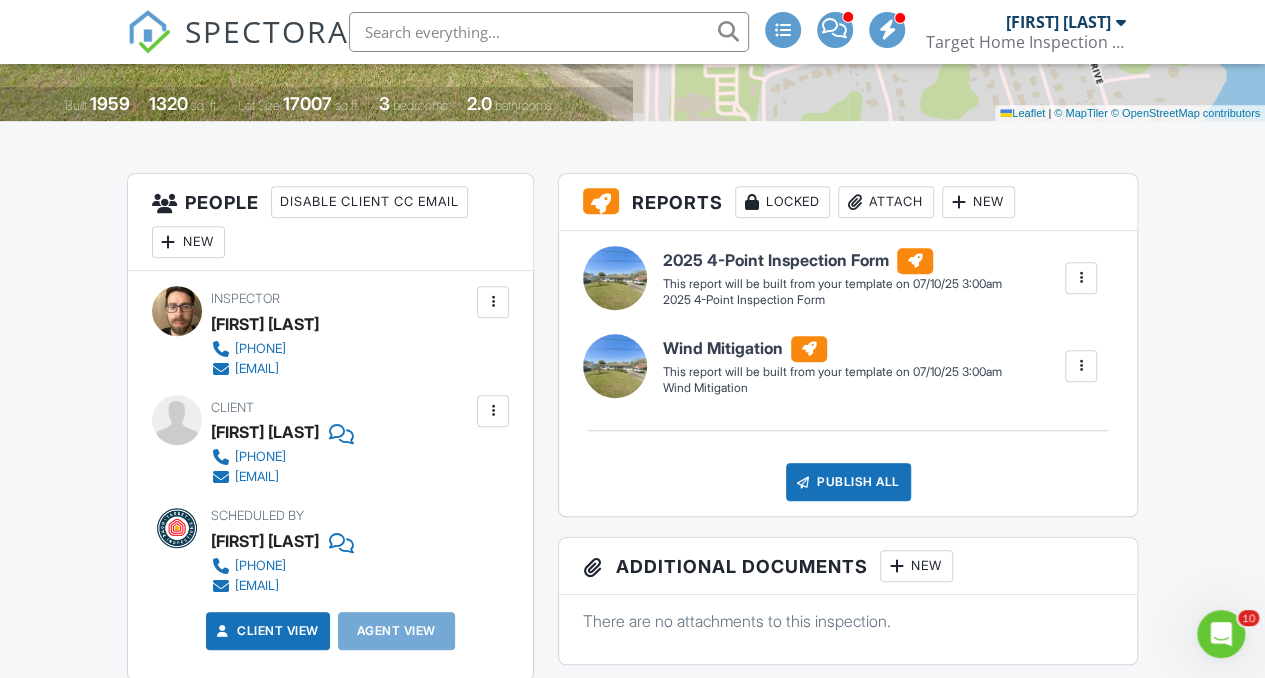 scroll, scrollTop: 333, scrollLeft: 0, axis: vertical 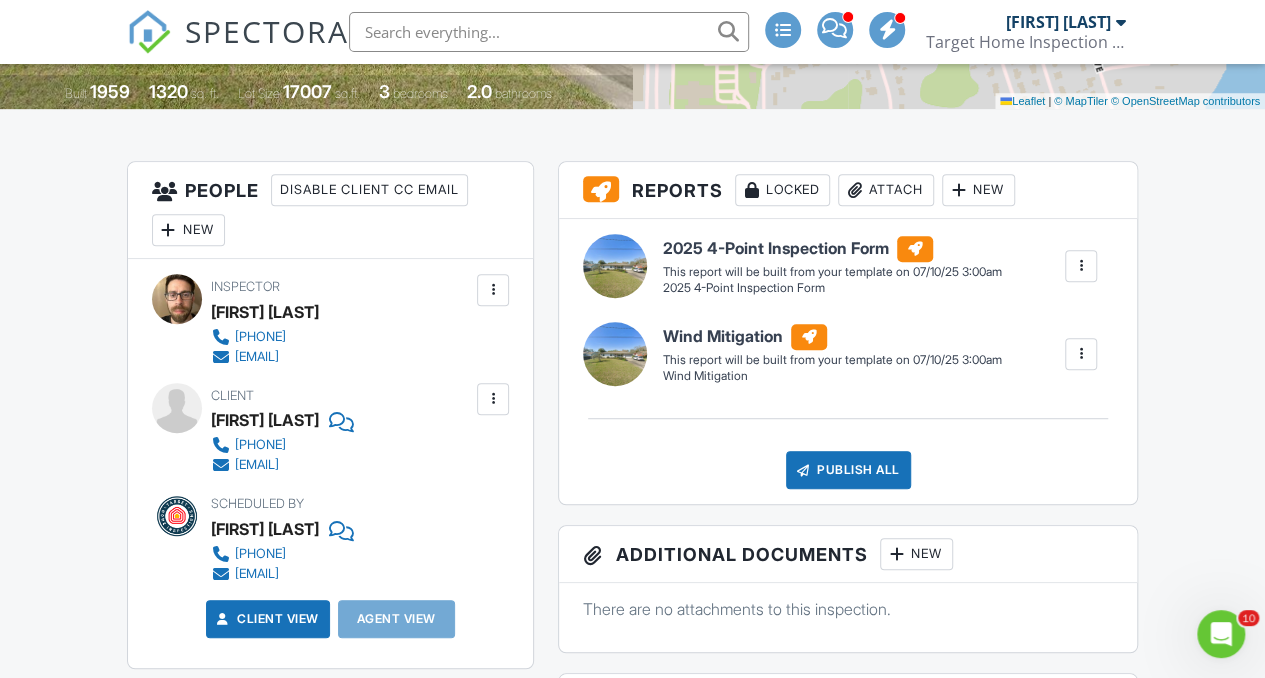 click on "Attach" at bounding box center (886, 190) 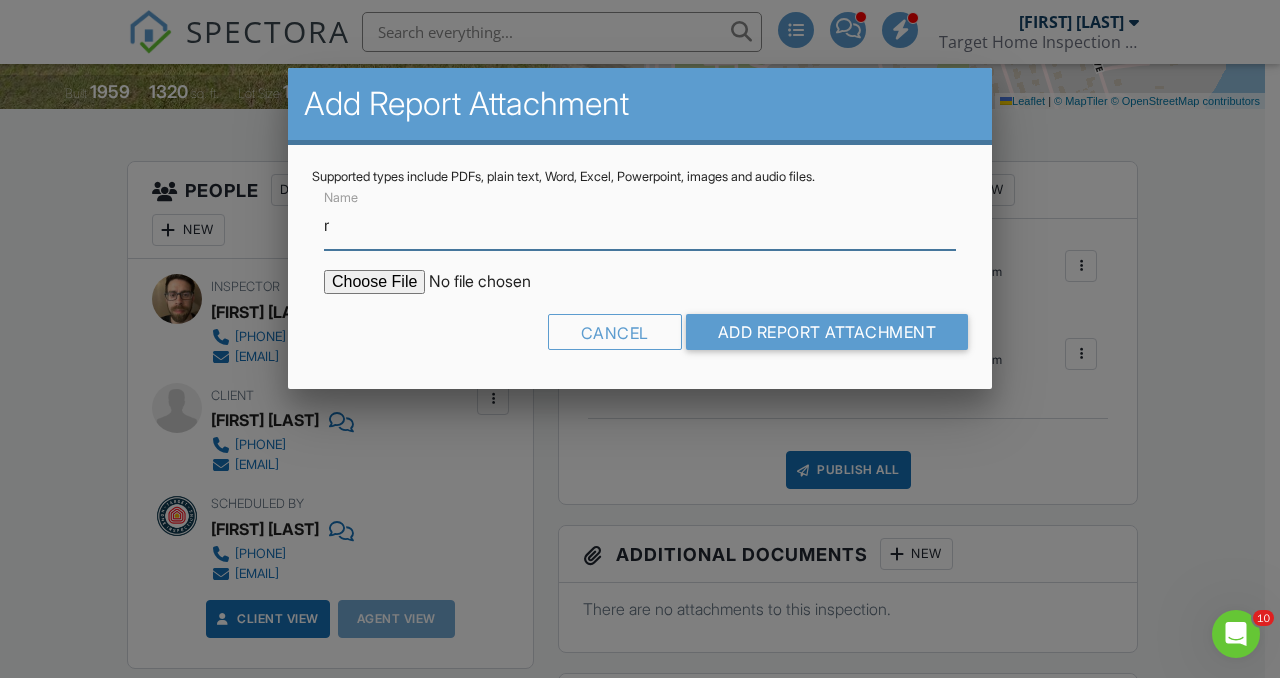 type on "roof certificate of completion" 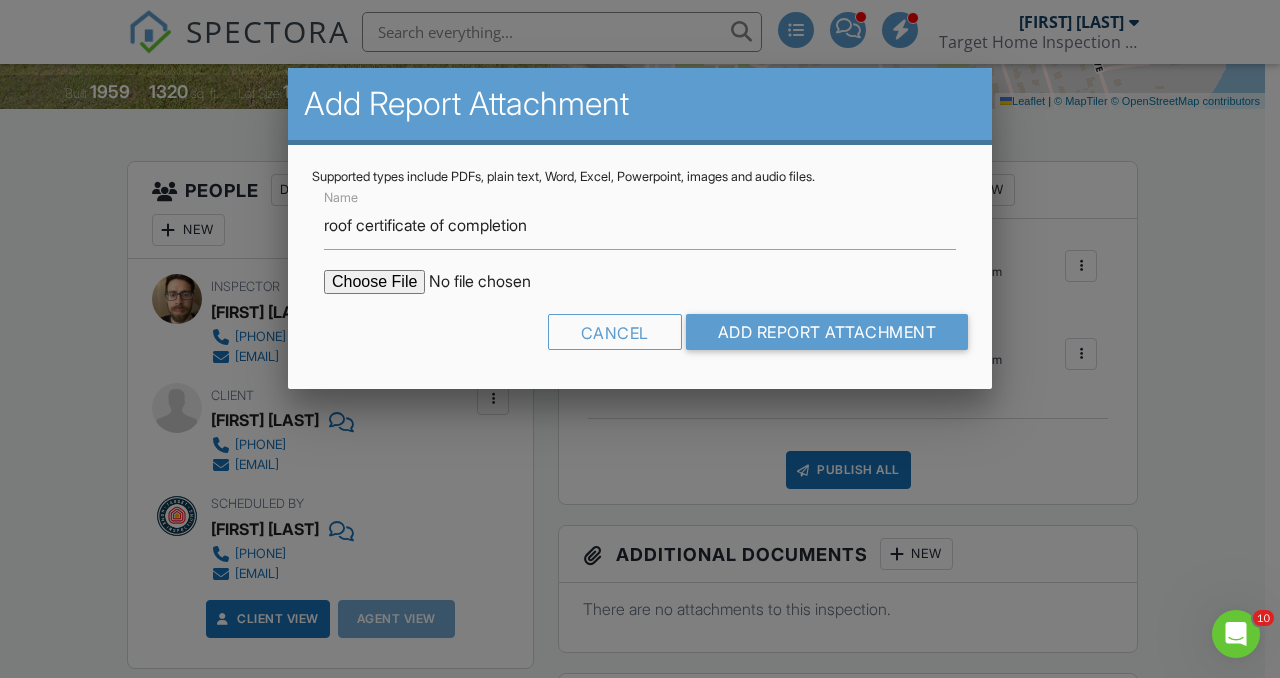 click at bounding box center (494, 282) 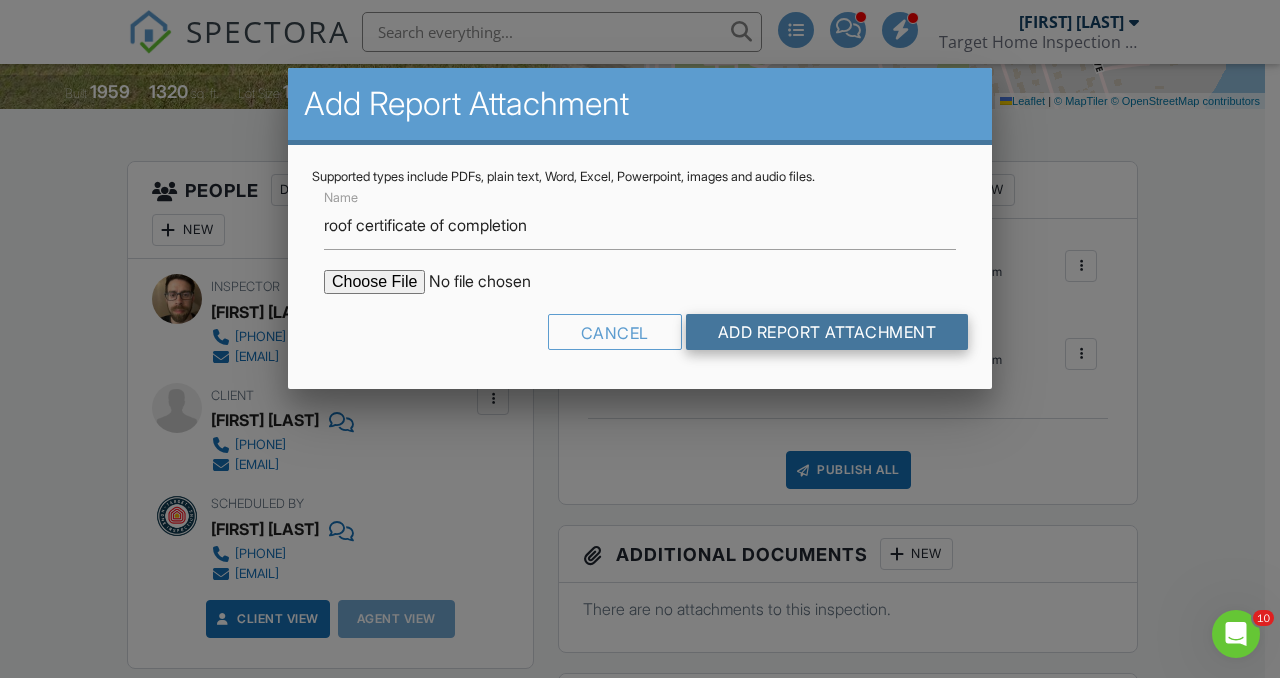 click on "Add Report Attachment" at bounding box center (827, 332) 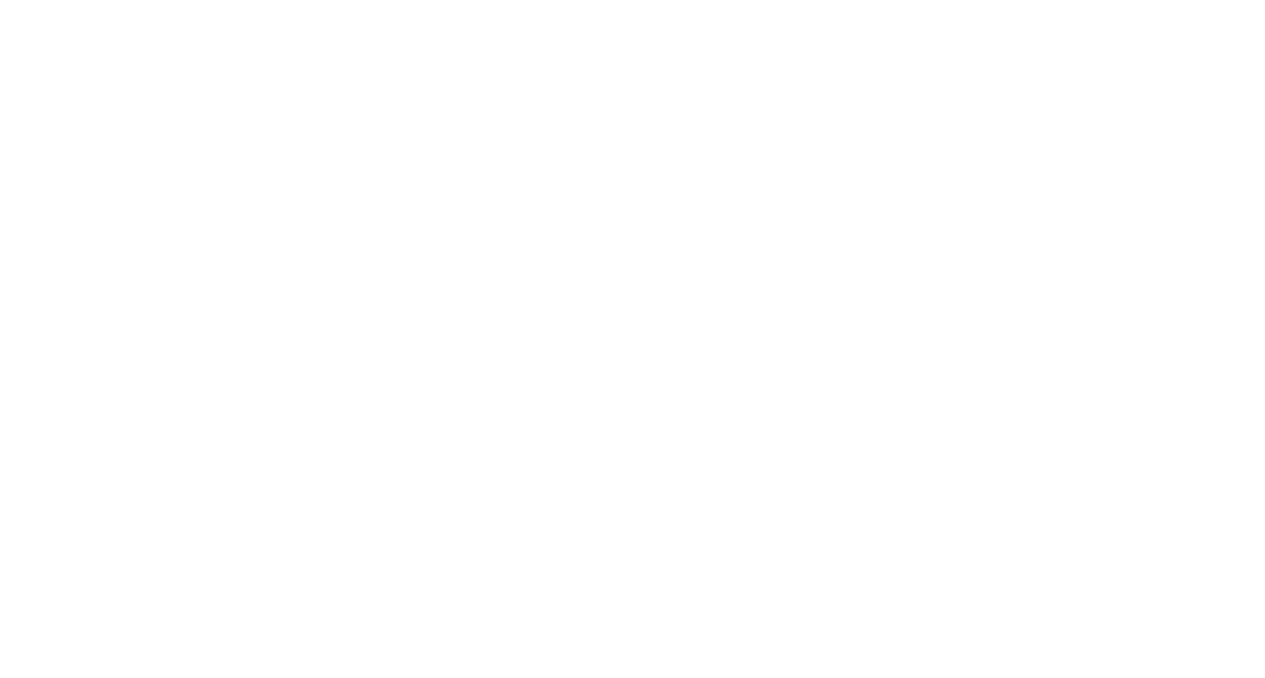scroll, scrollTop: 0, scrollLeft: 0, axis: both 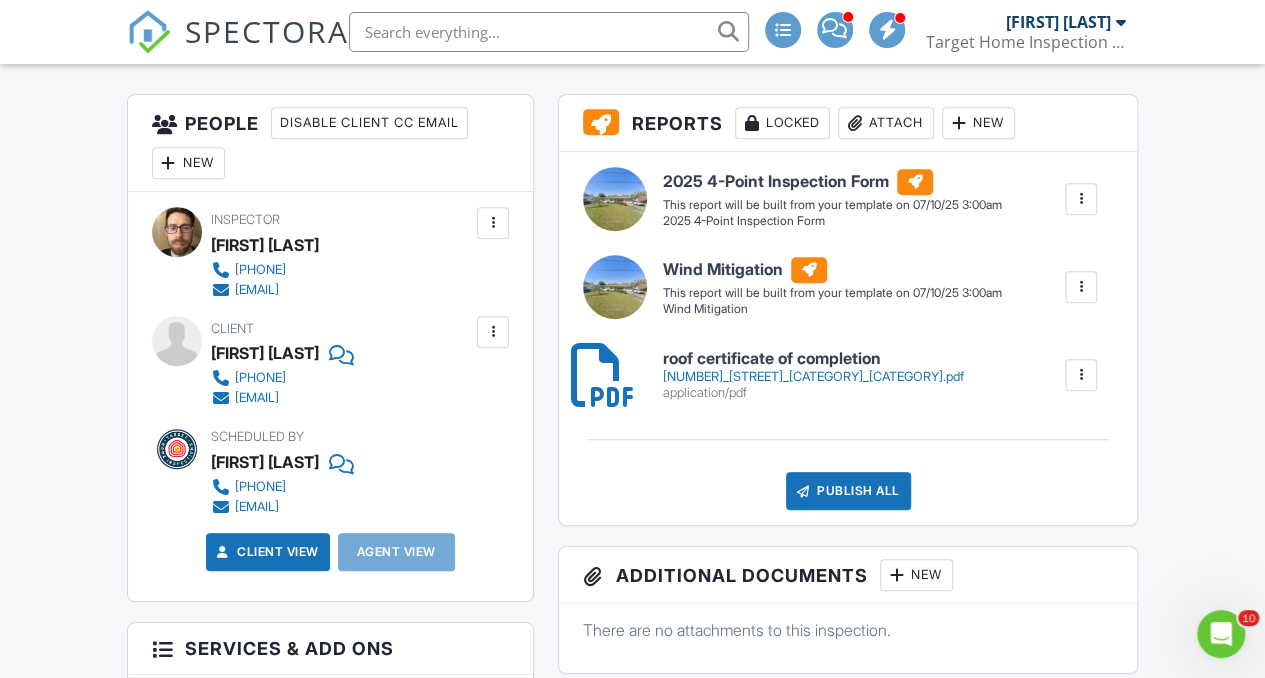 click on "SPECTORA" at bounding box center (238, 48) 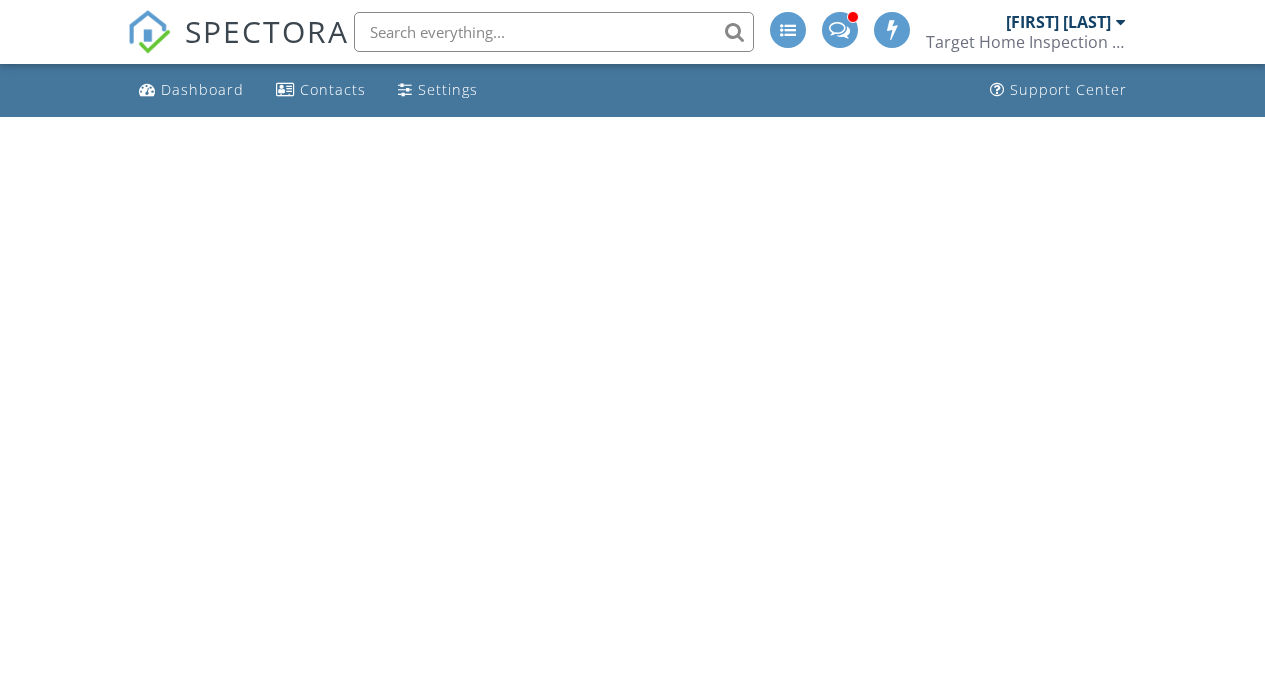 scroll, scrollTop: 0, scrollLeft: 0, axis: both 